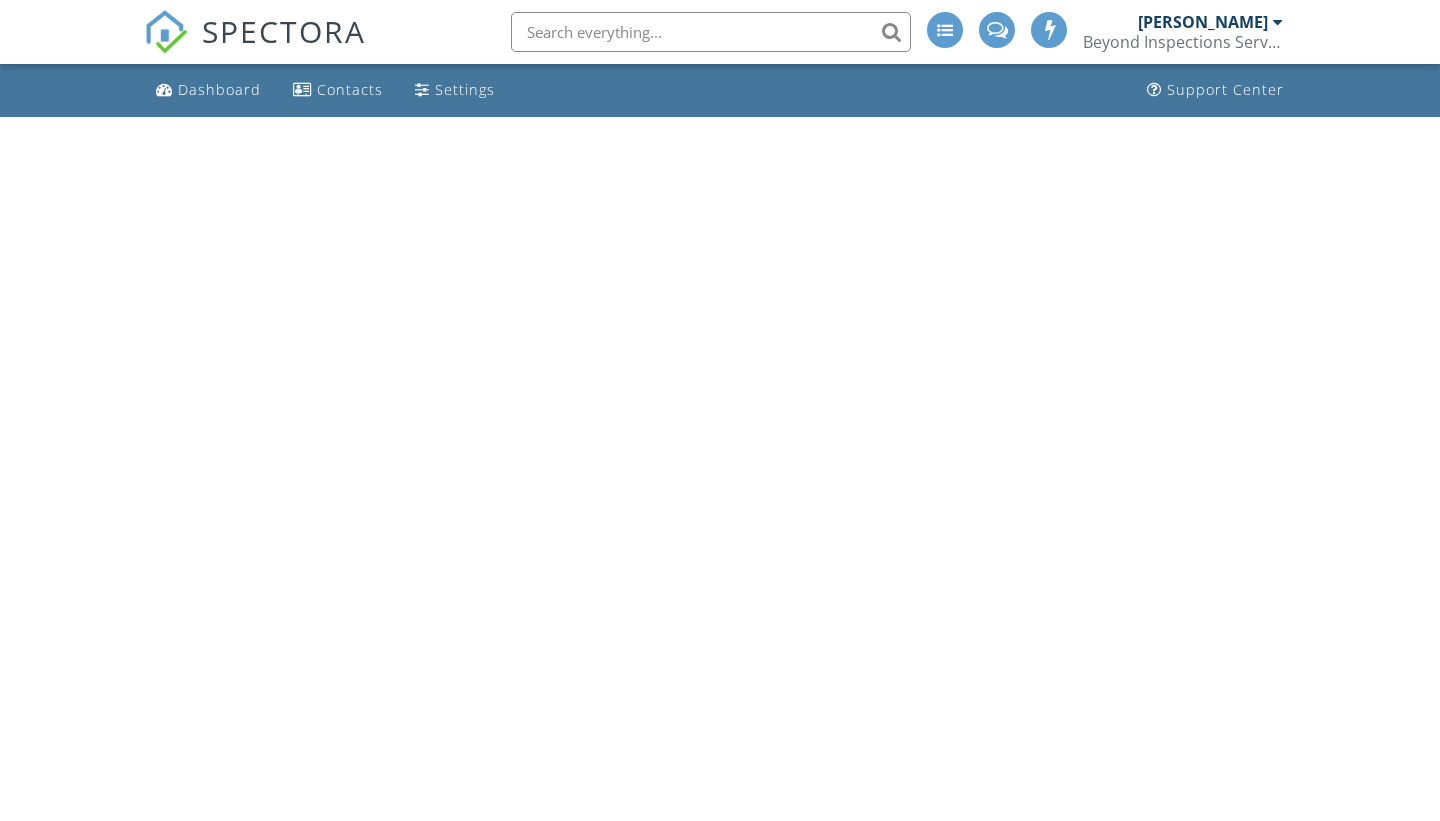 scroll, scrollTop: 0, scrollLeft: 0, axis: both 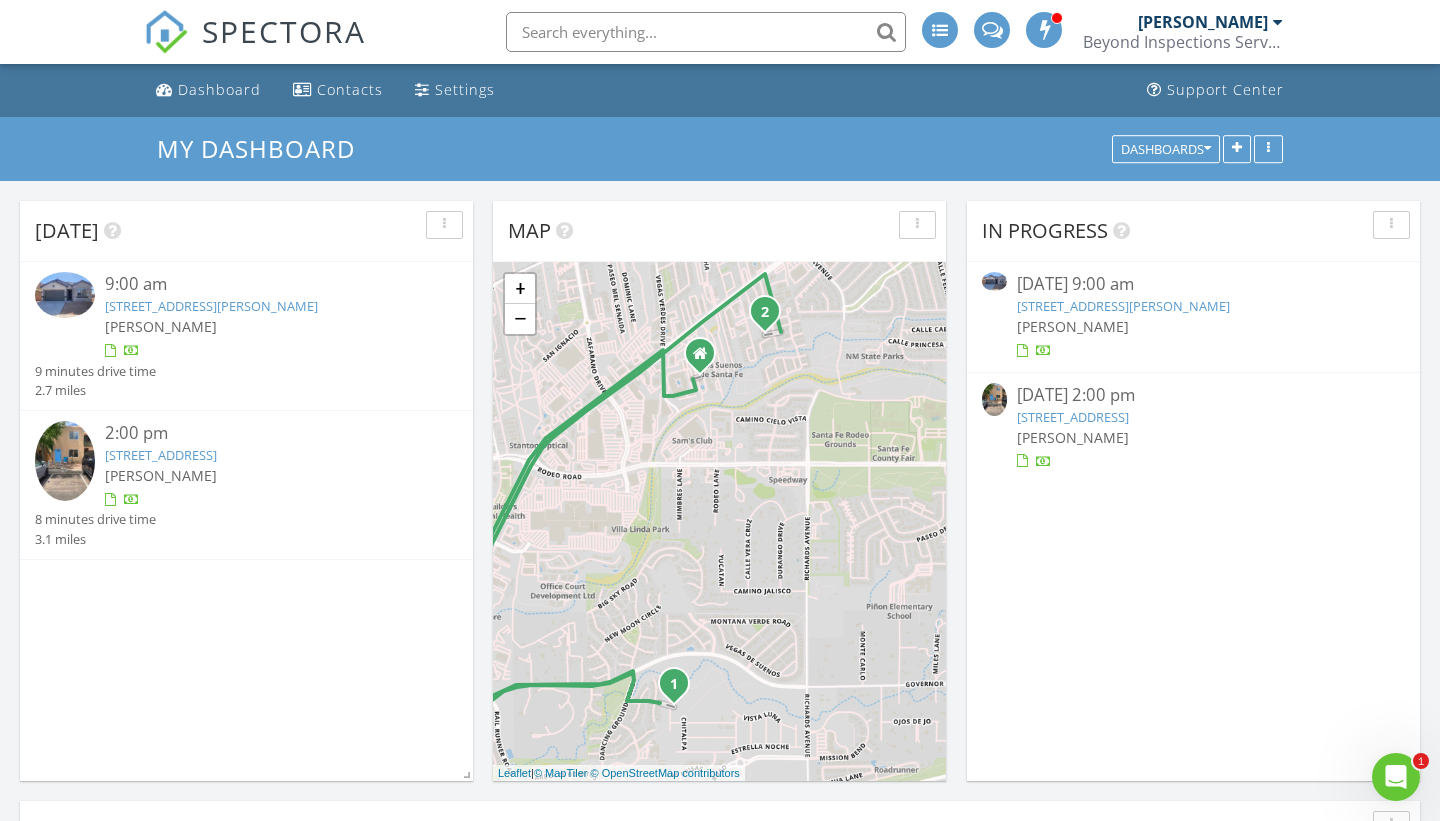 click on "[STREET_ADDRESS][PERSON_NAME]" at bounding box center (211, 306) 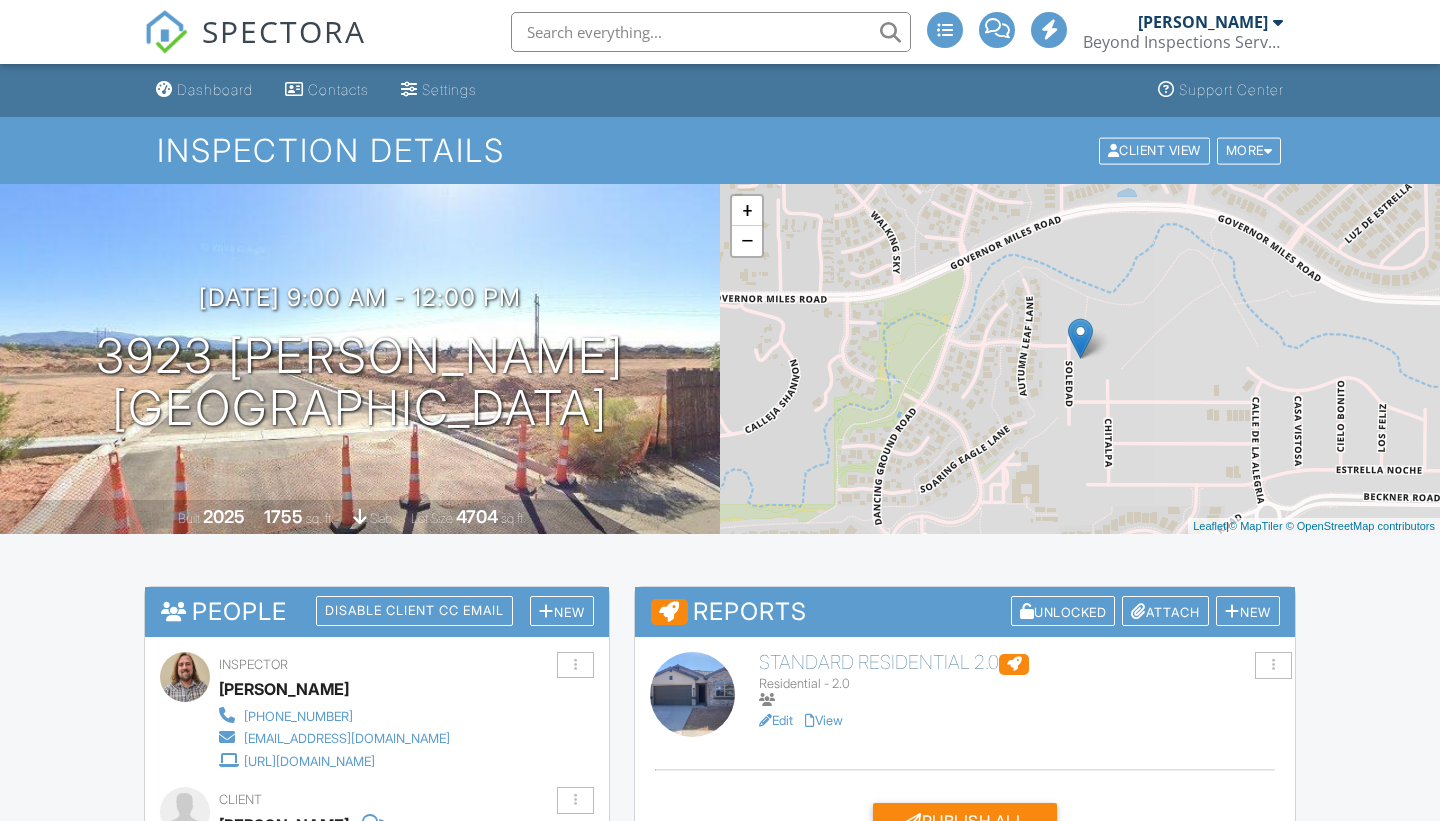 scroll, scrollTop: 112, scrollLeft: 0, axis: vertical 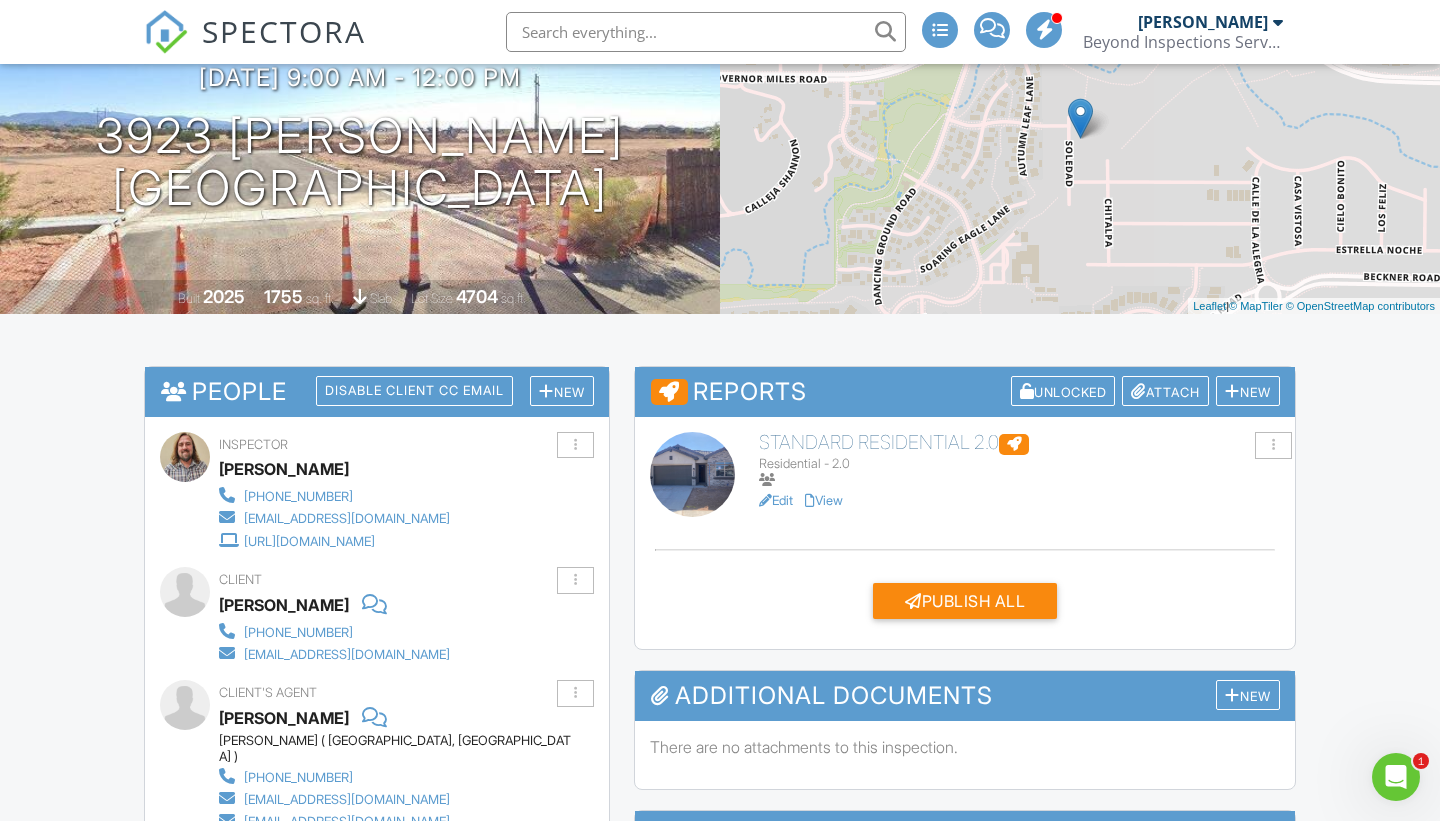 click on "View" at bounding box center [824, 500] 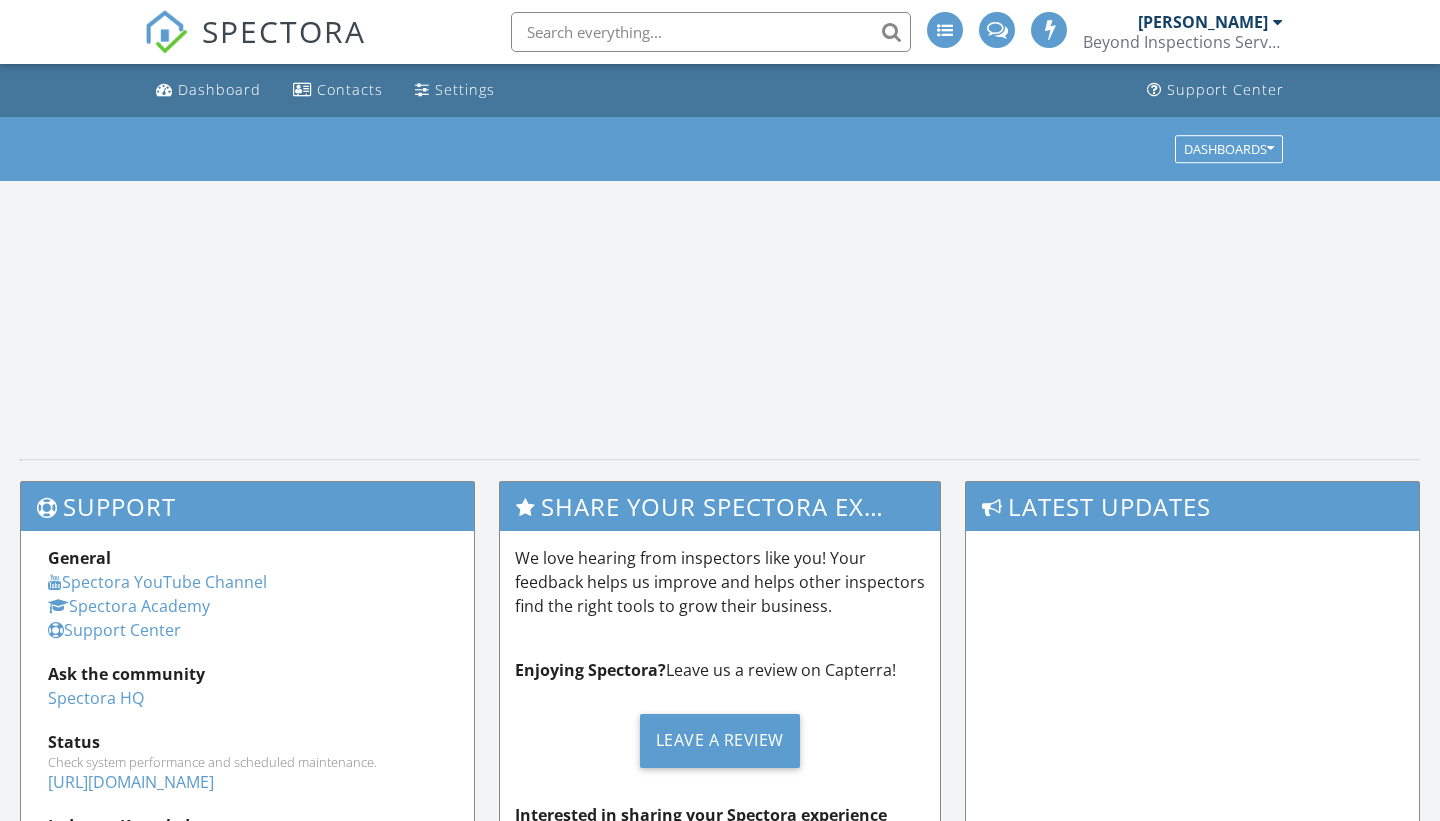 scroll, scrollTop: 0, scrollLeft: 0, axis: both 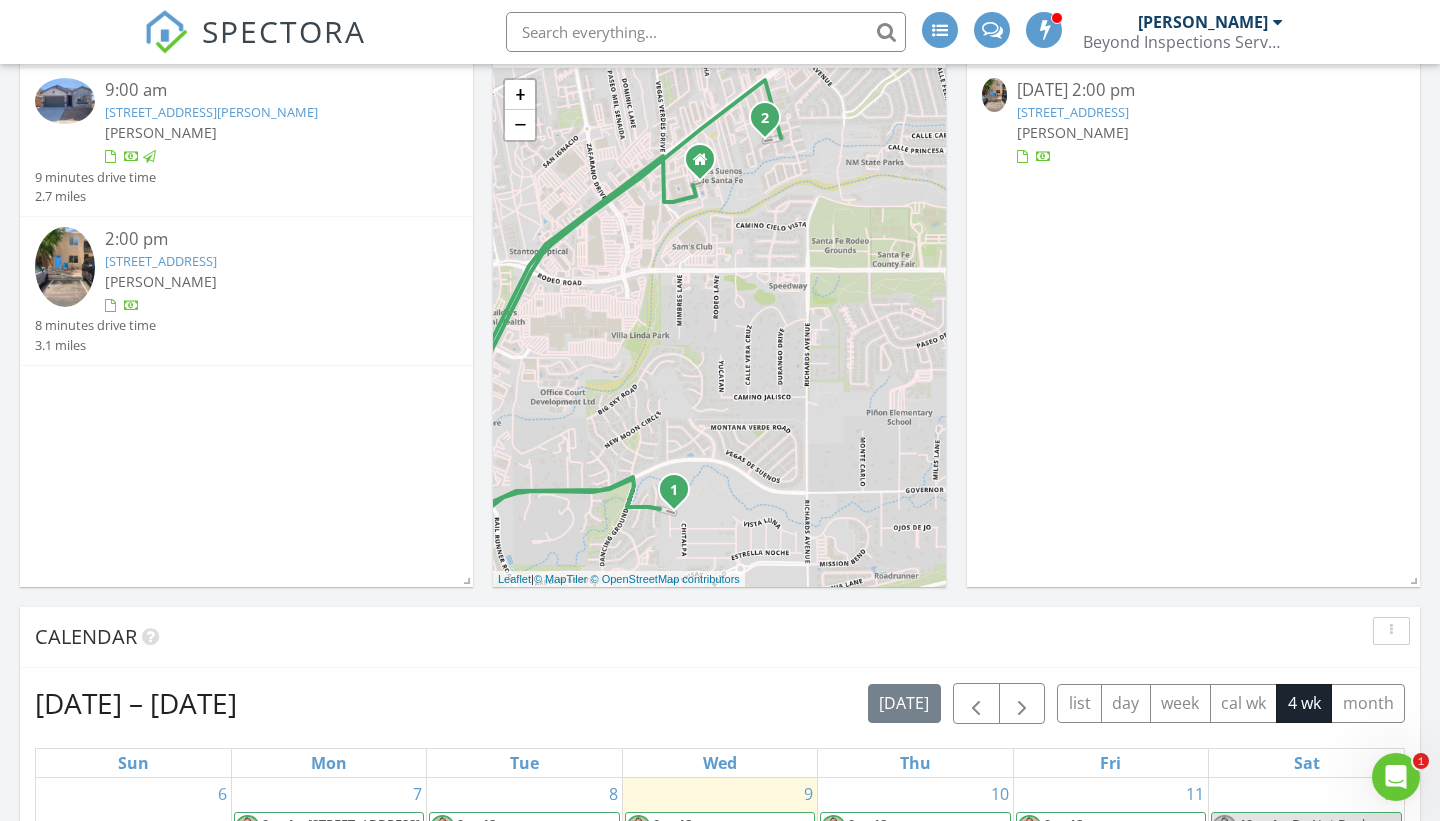 click on "[STREET_ADDRESS]" at bounding box center (161, 261) 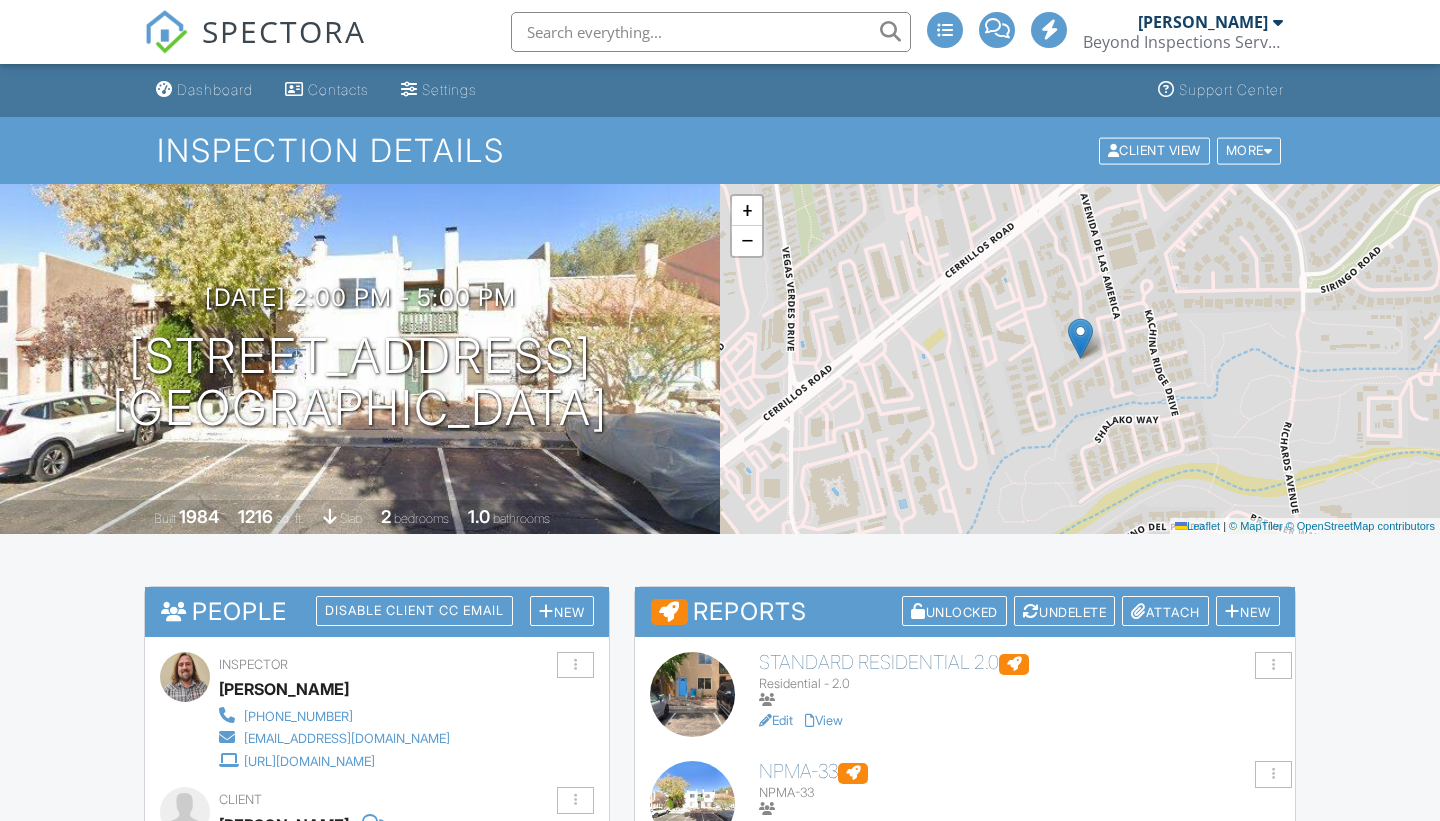 scroll, scrollTop: 355, scrollLeft: 0, axis: vertical 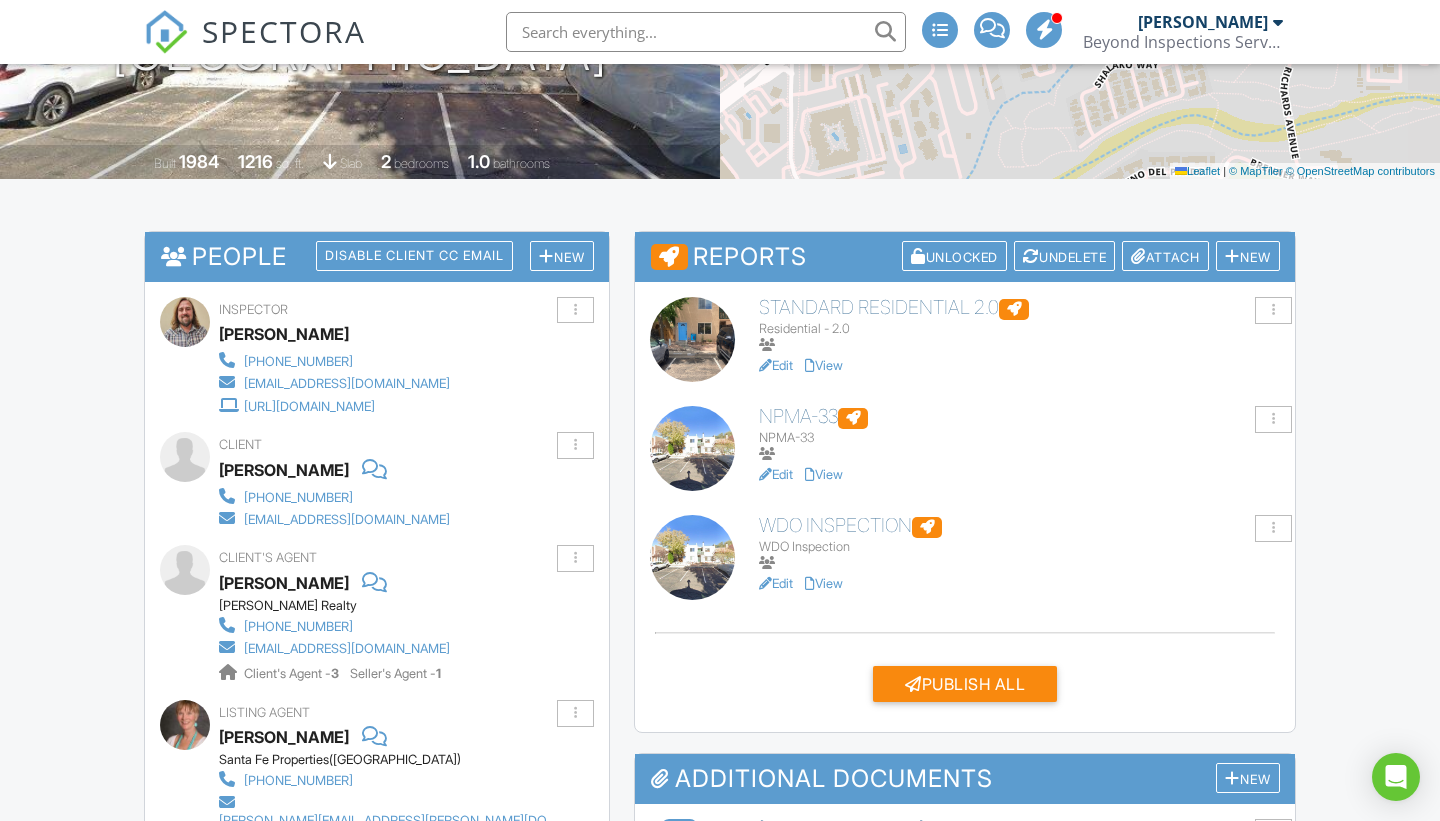 click on "View" at bounding box center (824, 365) 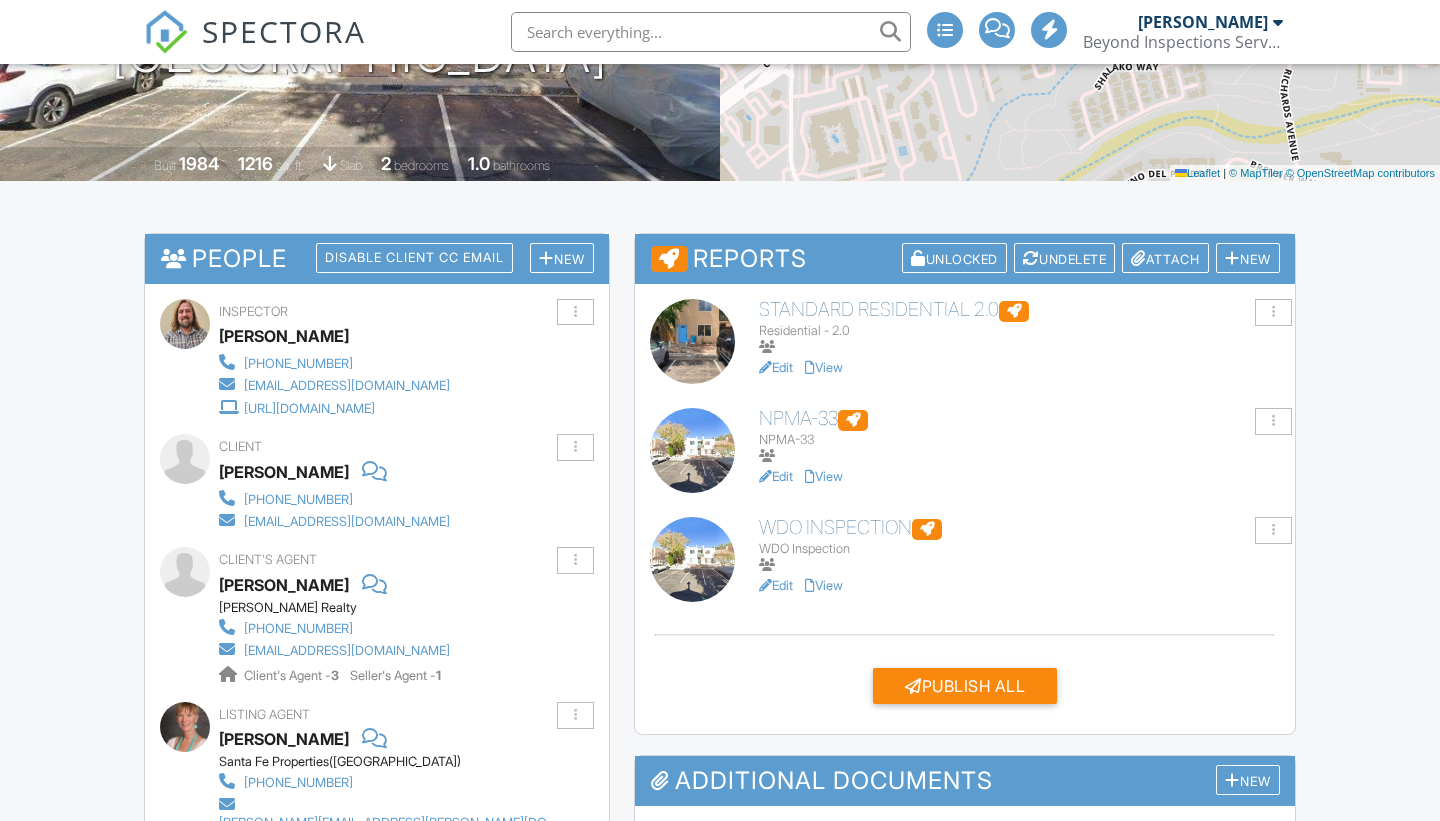 scroll, scrollTop: 0, scrollLeft: 0, axis: both 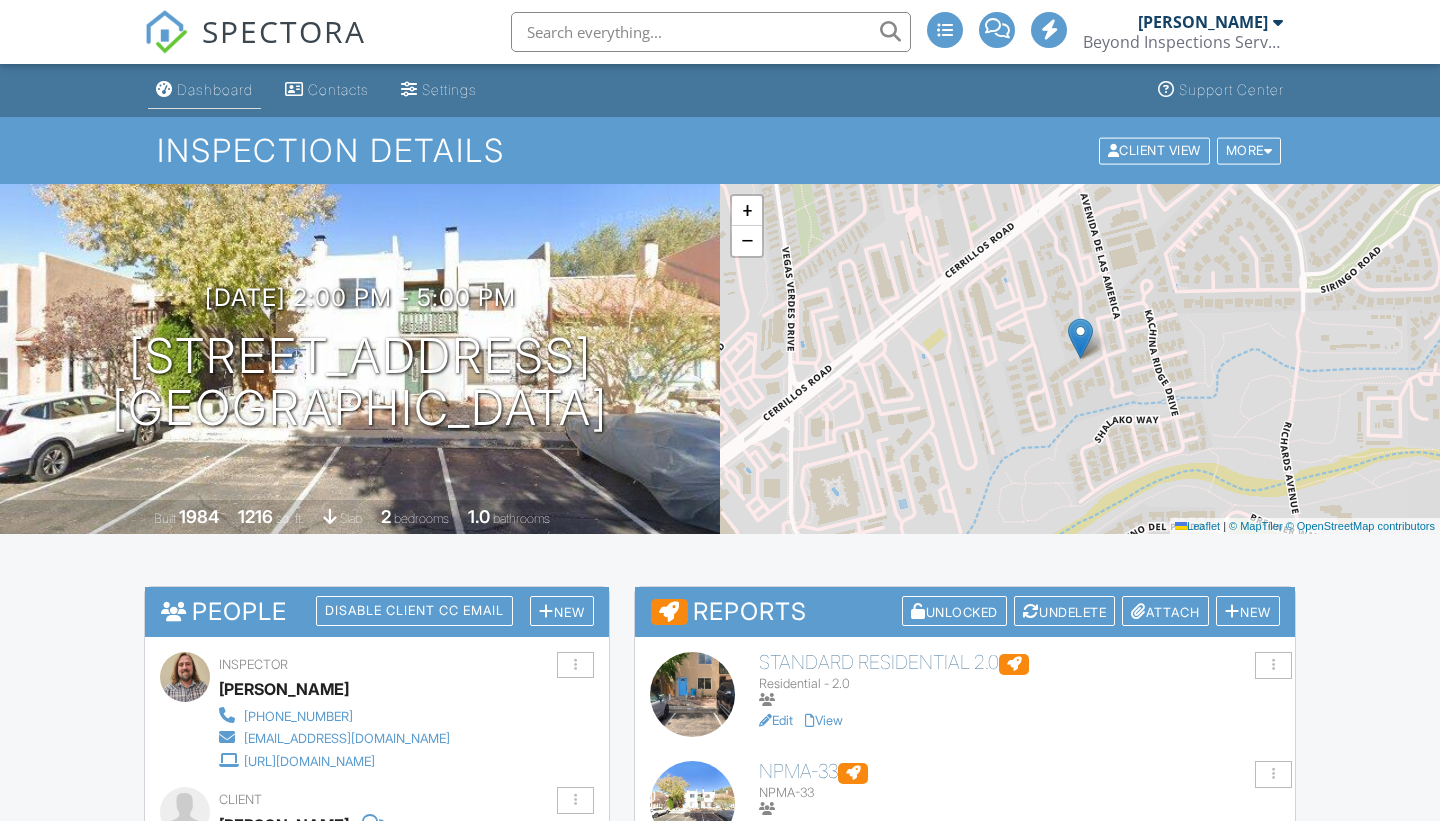 click on "Dashboard" at bounding box center [215, 89] 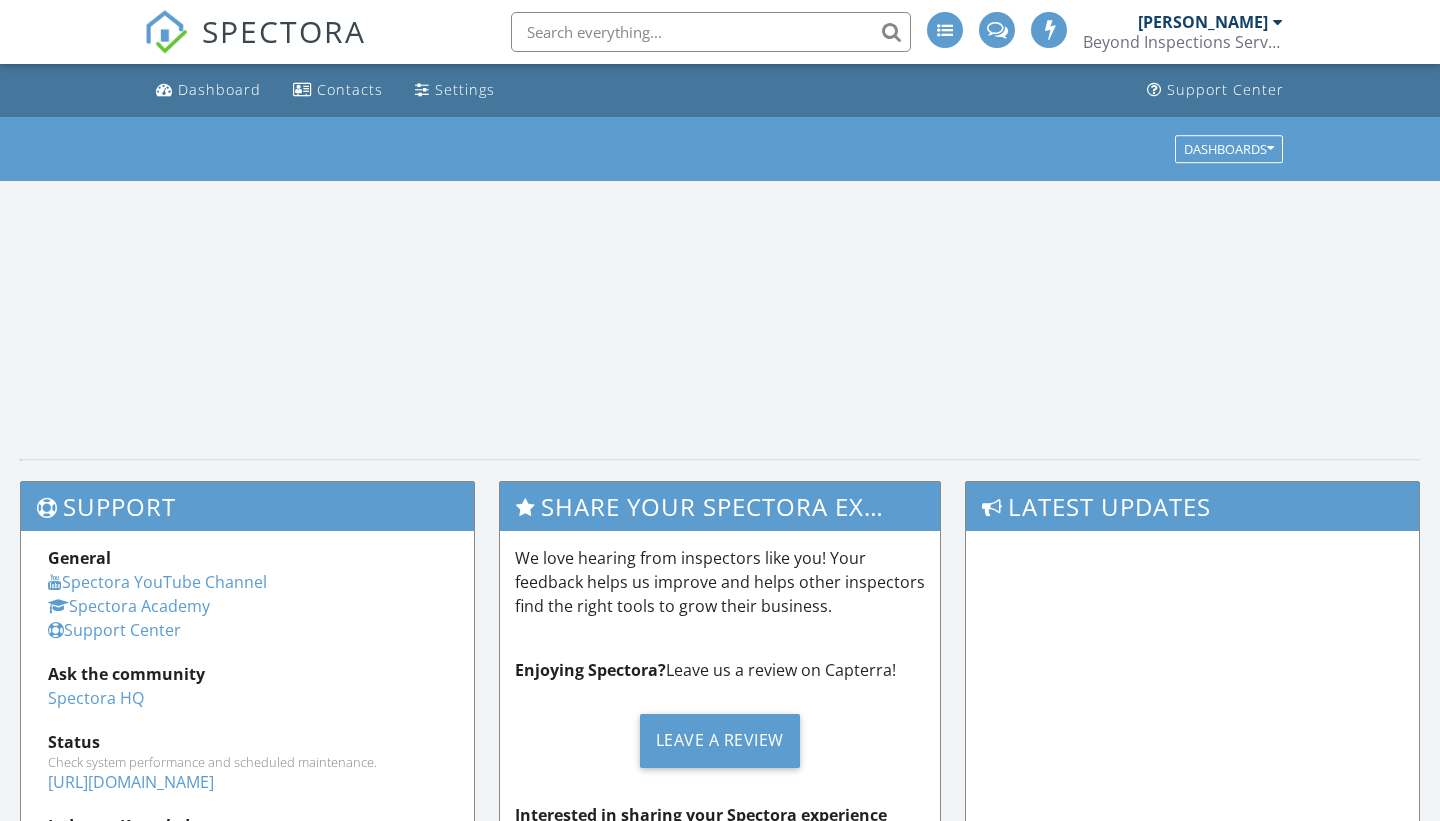 scroll, scrollTop: 0, scrollLeft: 0, axis: both 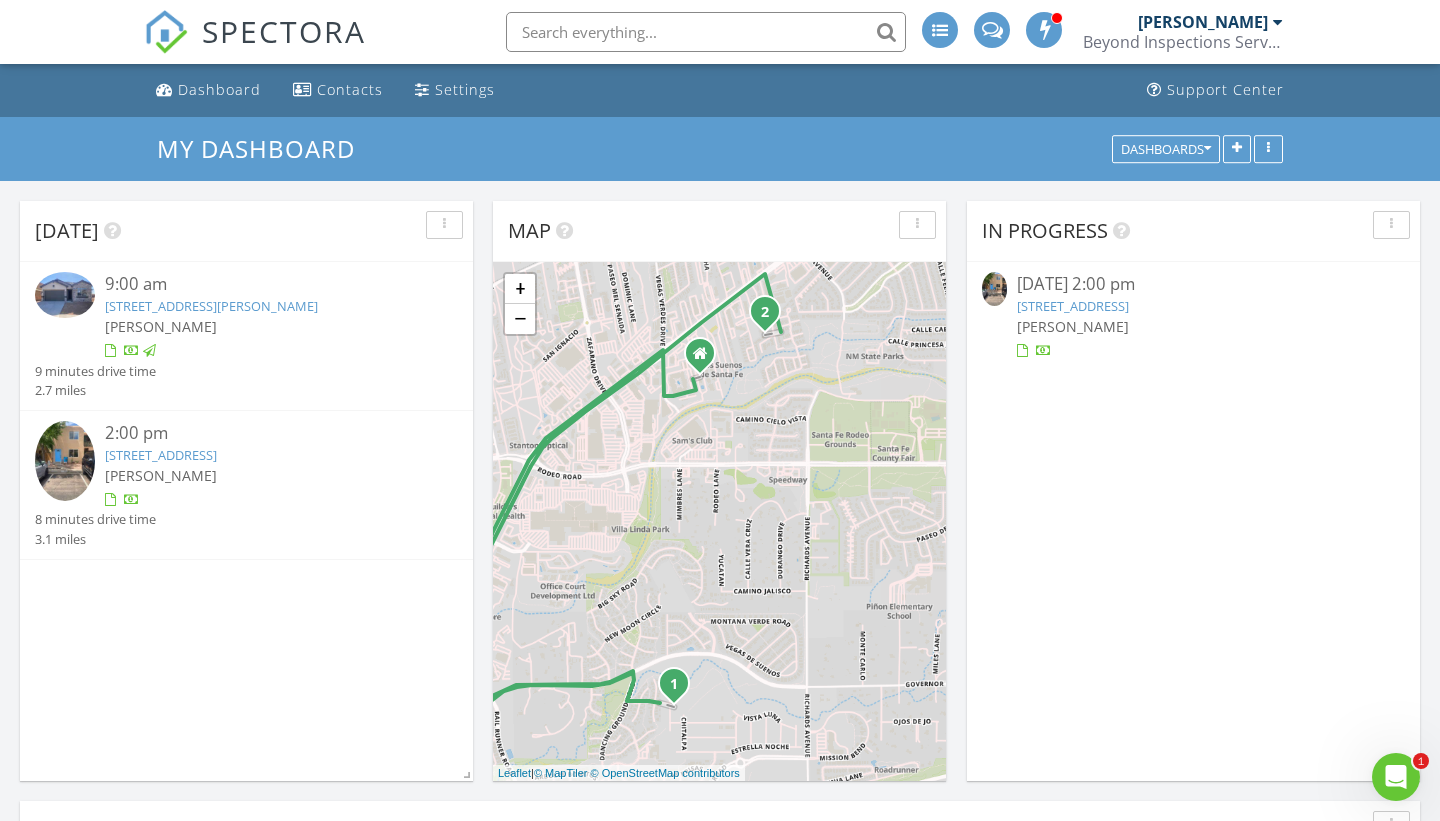 click on "3923 Soledad , Santa FE, NM 87507" at bounding box center (211, 306) 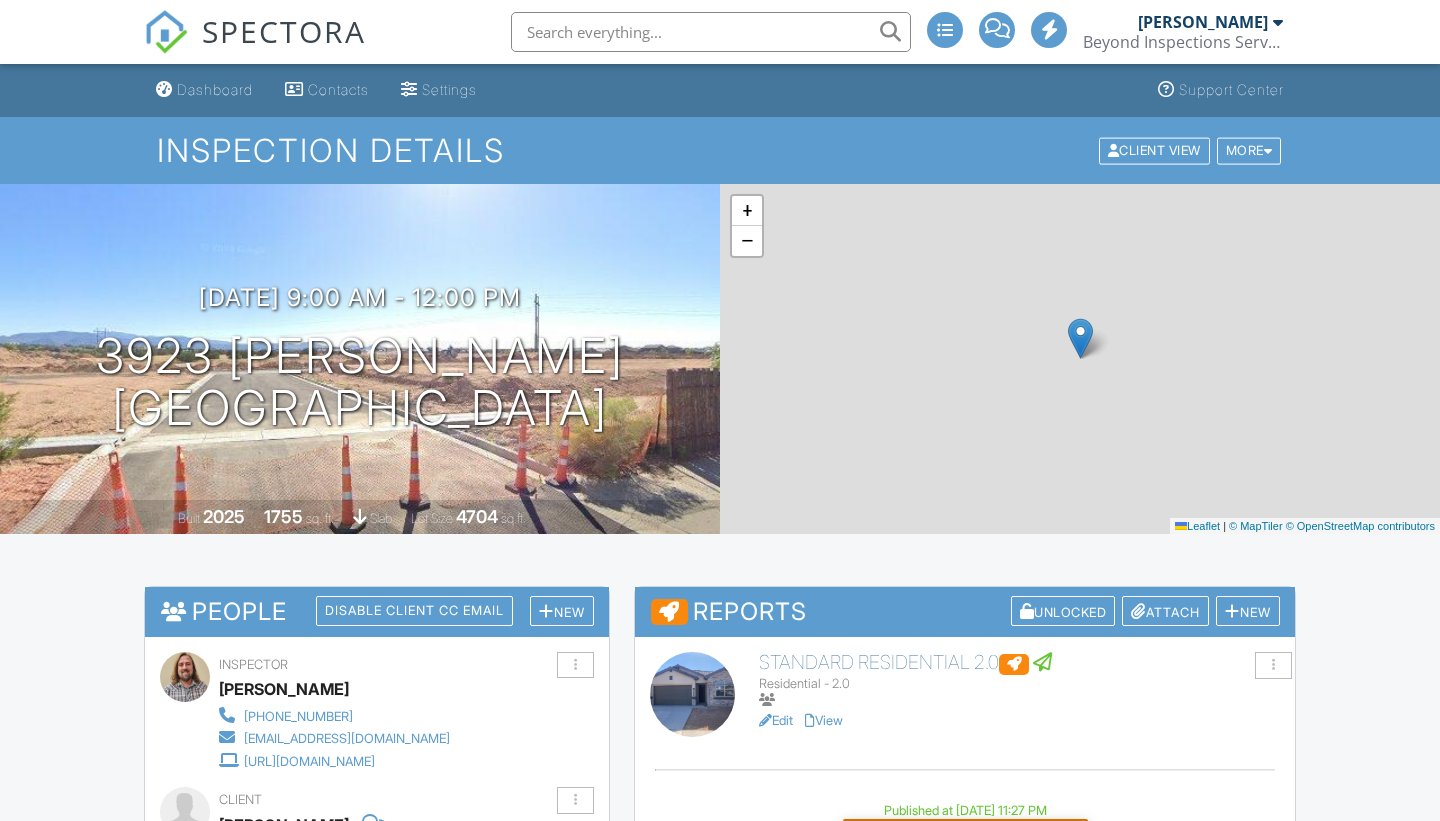 scroll, scrollTop: 288, scrollLeft: 0, axis: vertical 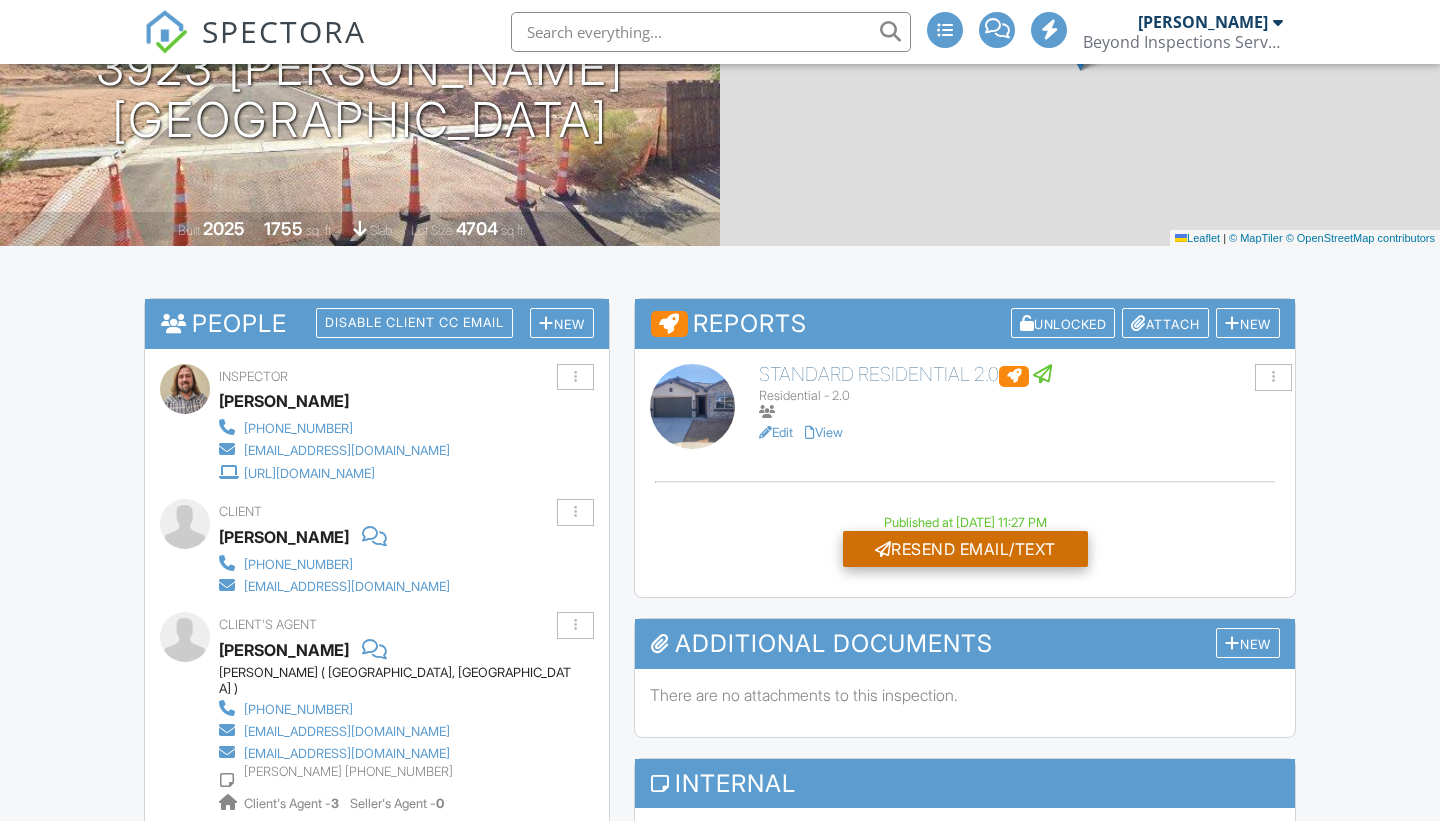 click on "Resend Email/Text" at bounding box center (965, 549) 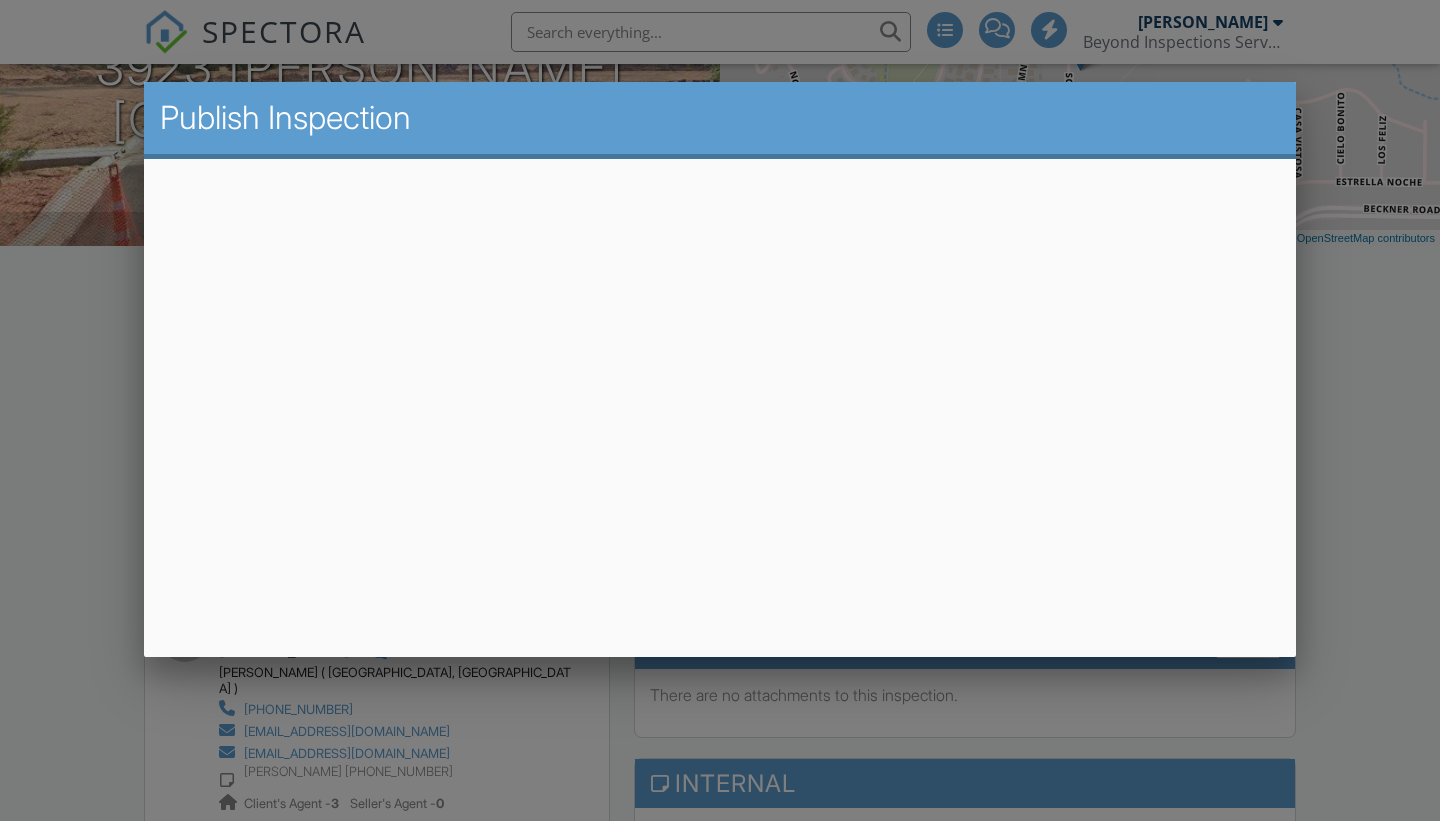 scroll, scrollTop: 288, scrollLeft: 0, axis: vertical 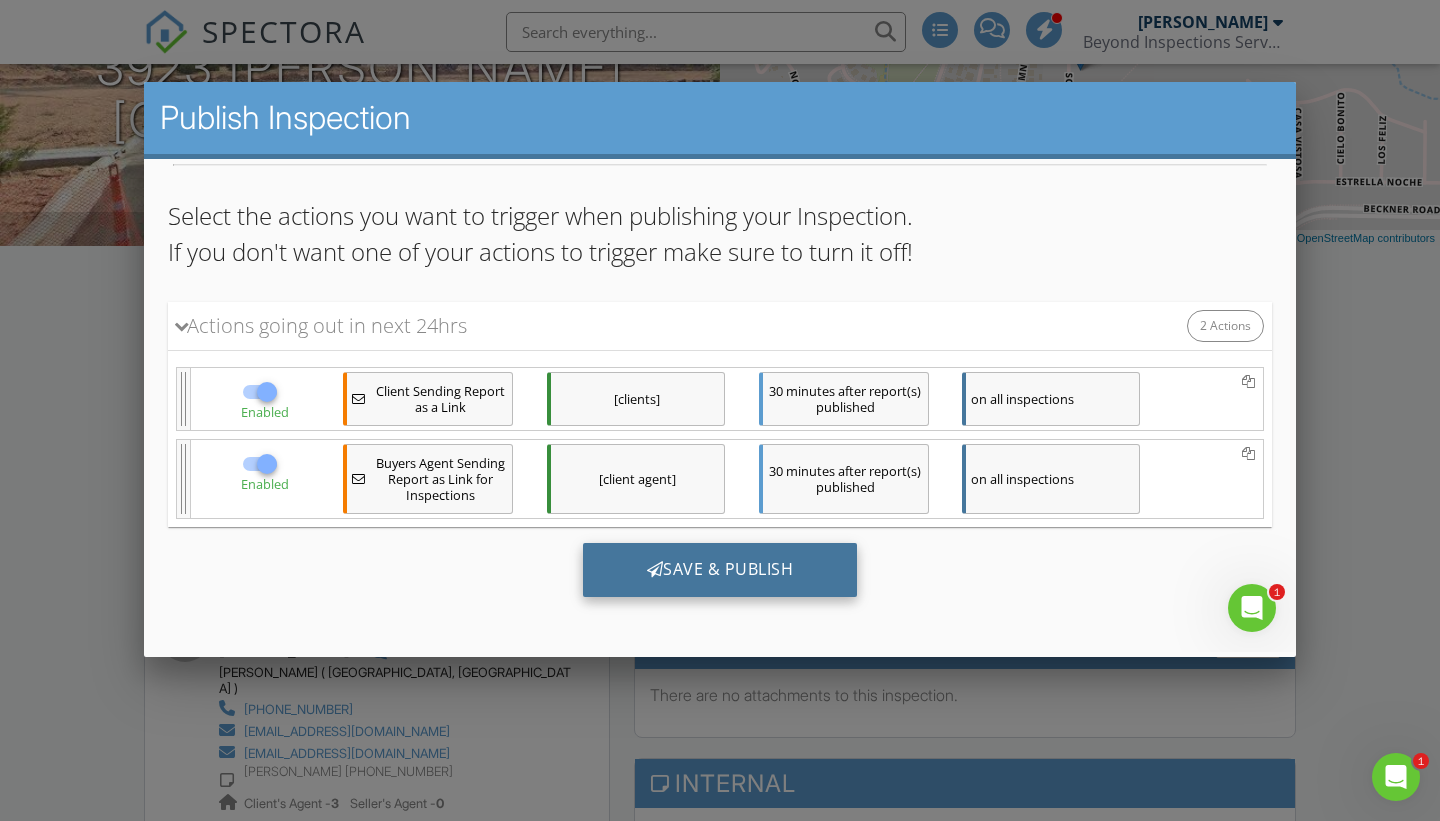 click on "Save & Publish" at bounding box center [720, 570] 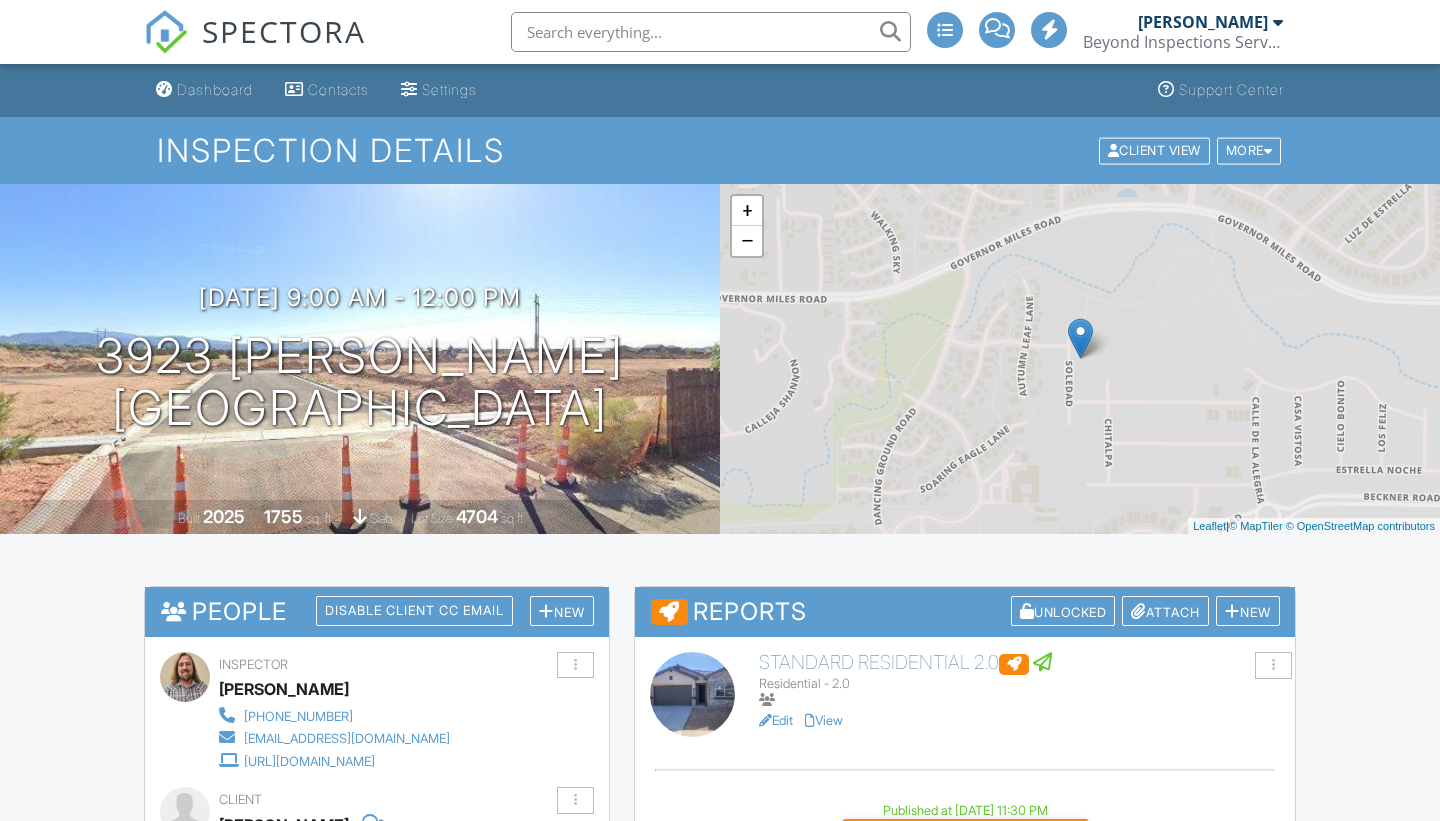 scroll, scrollTop: 0, scrollLeft: 0, axis: both 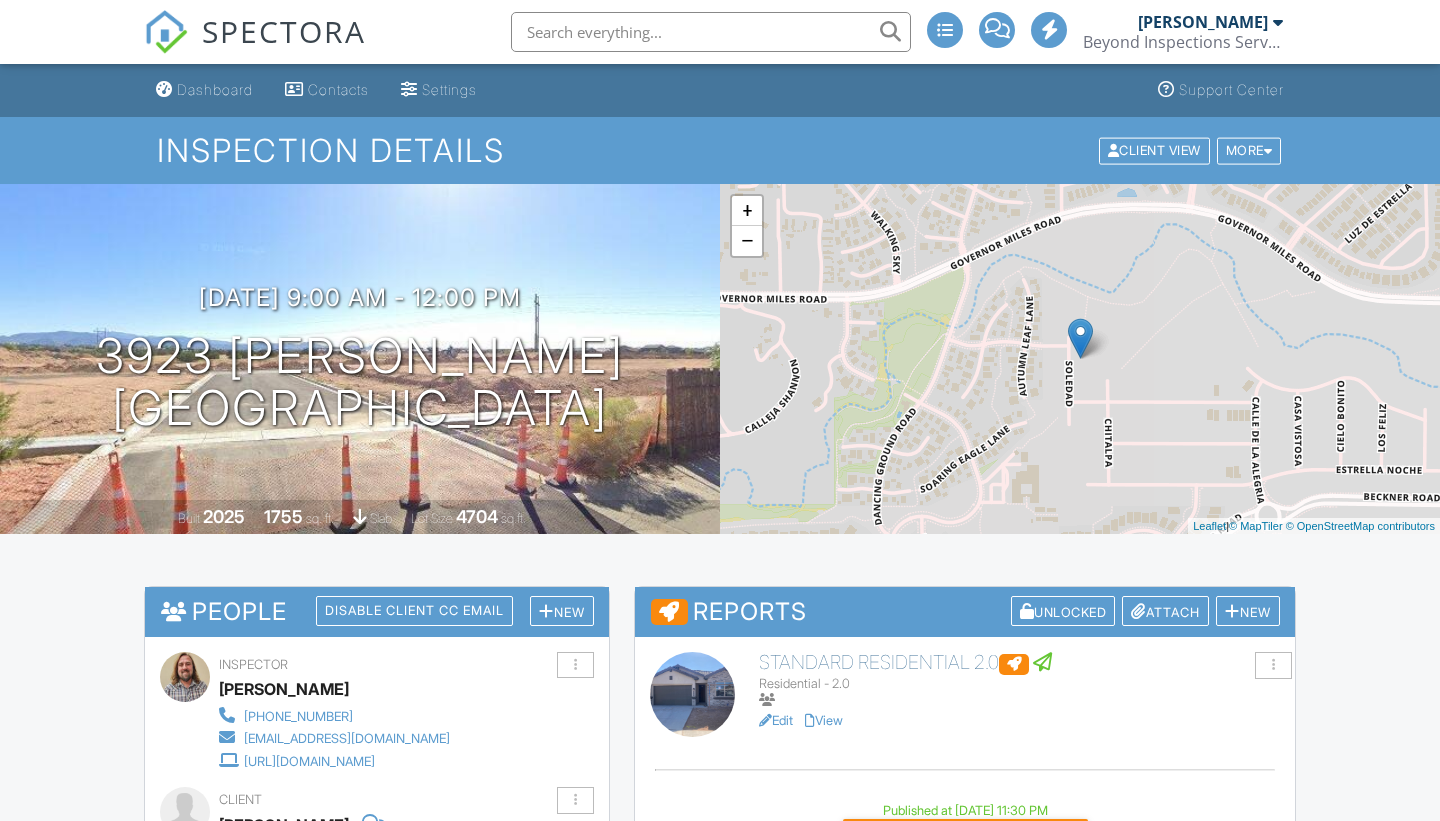 click on "Dashboard" at bounding box center (215, 89) 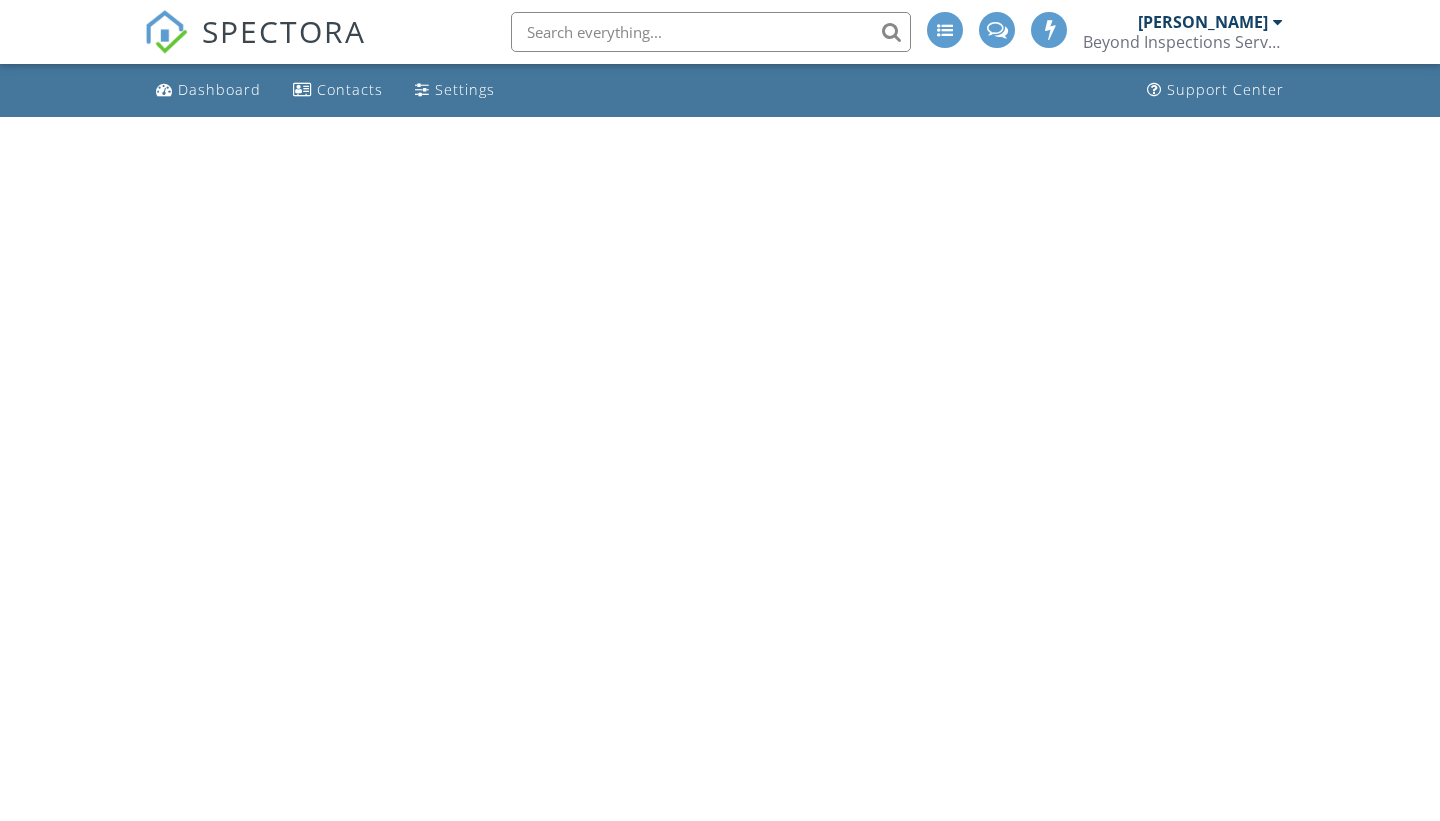 scroll, scrollTop: 0, scrollLeft: 0, axis: both 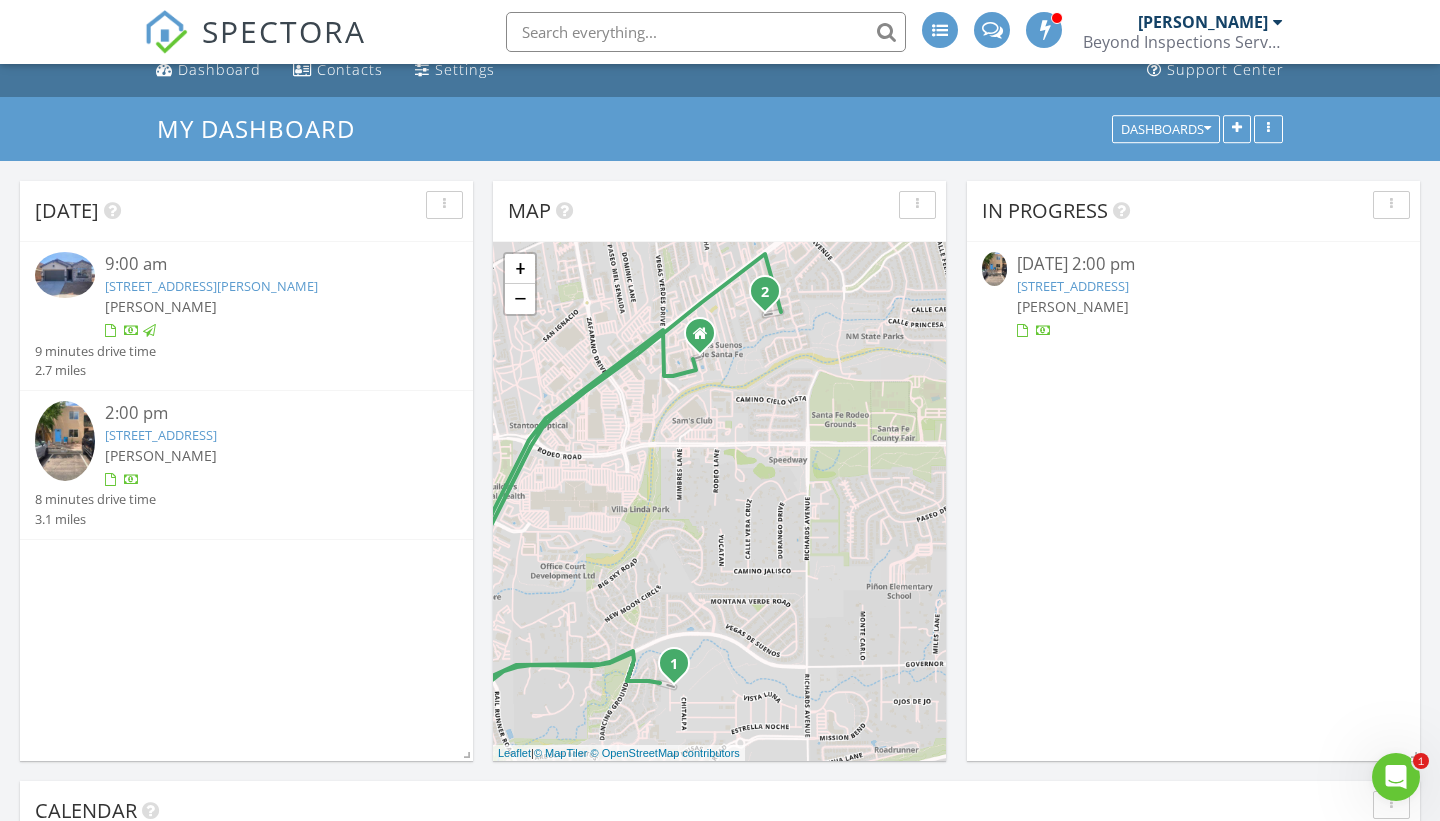 click on "1537 Avenida de Las Americas, Santa Fe, NM 87507" at bounding box center [161, 435] 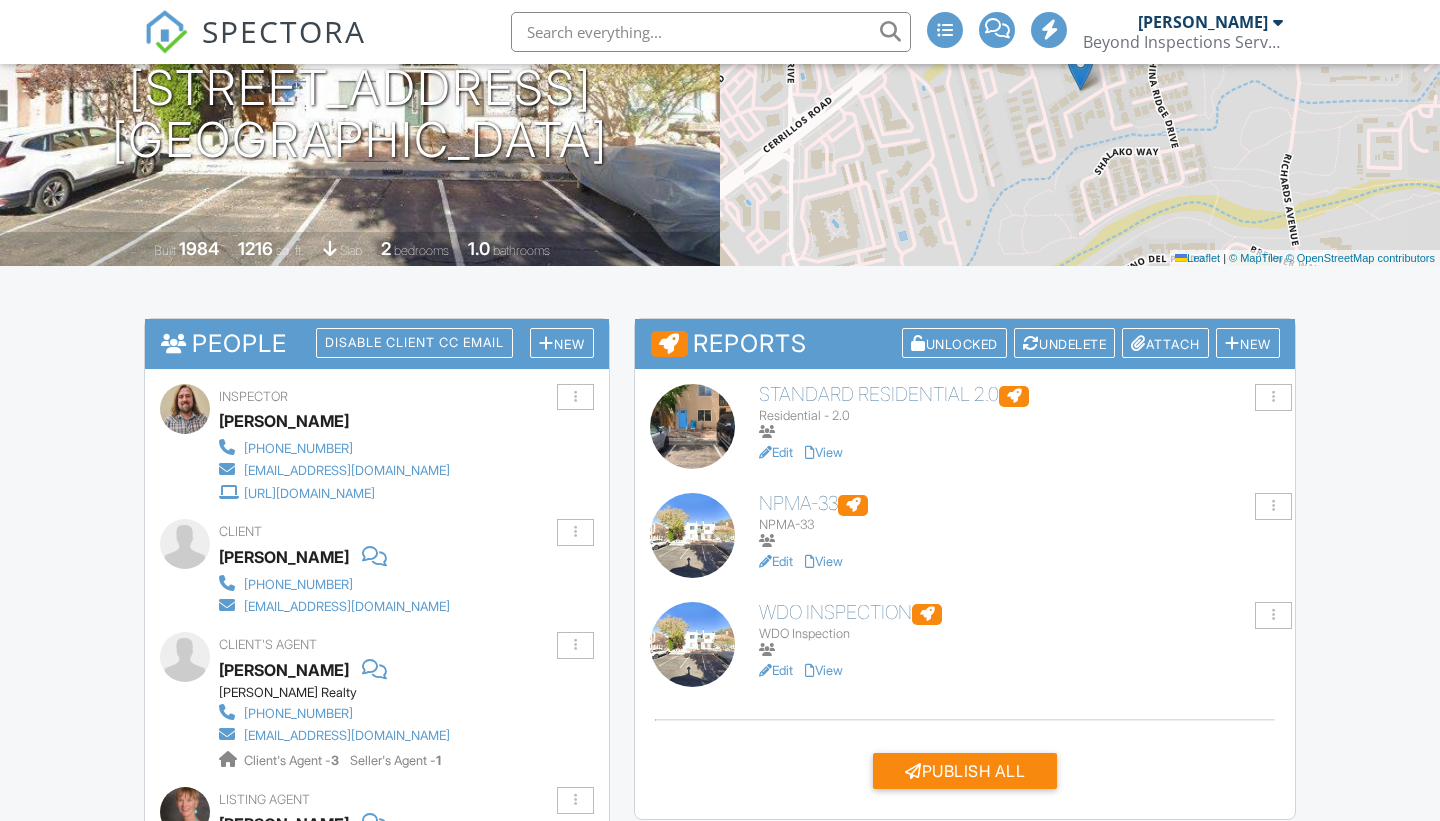scroll, scrollTop: 268, scrollLeft: 0, axis: vertical 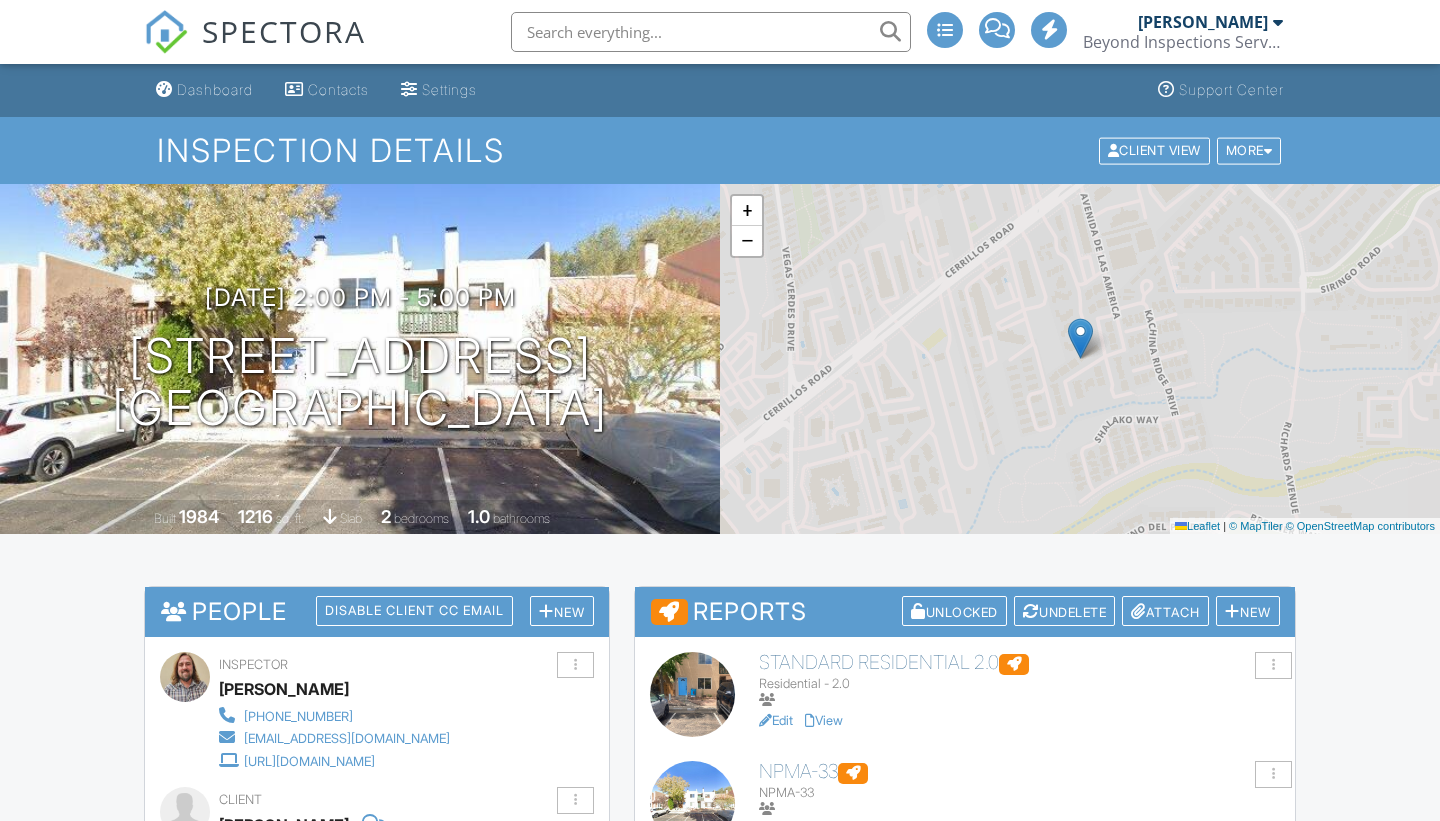 click on "View" at bounding box center (824, 829) 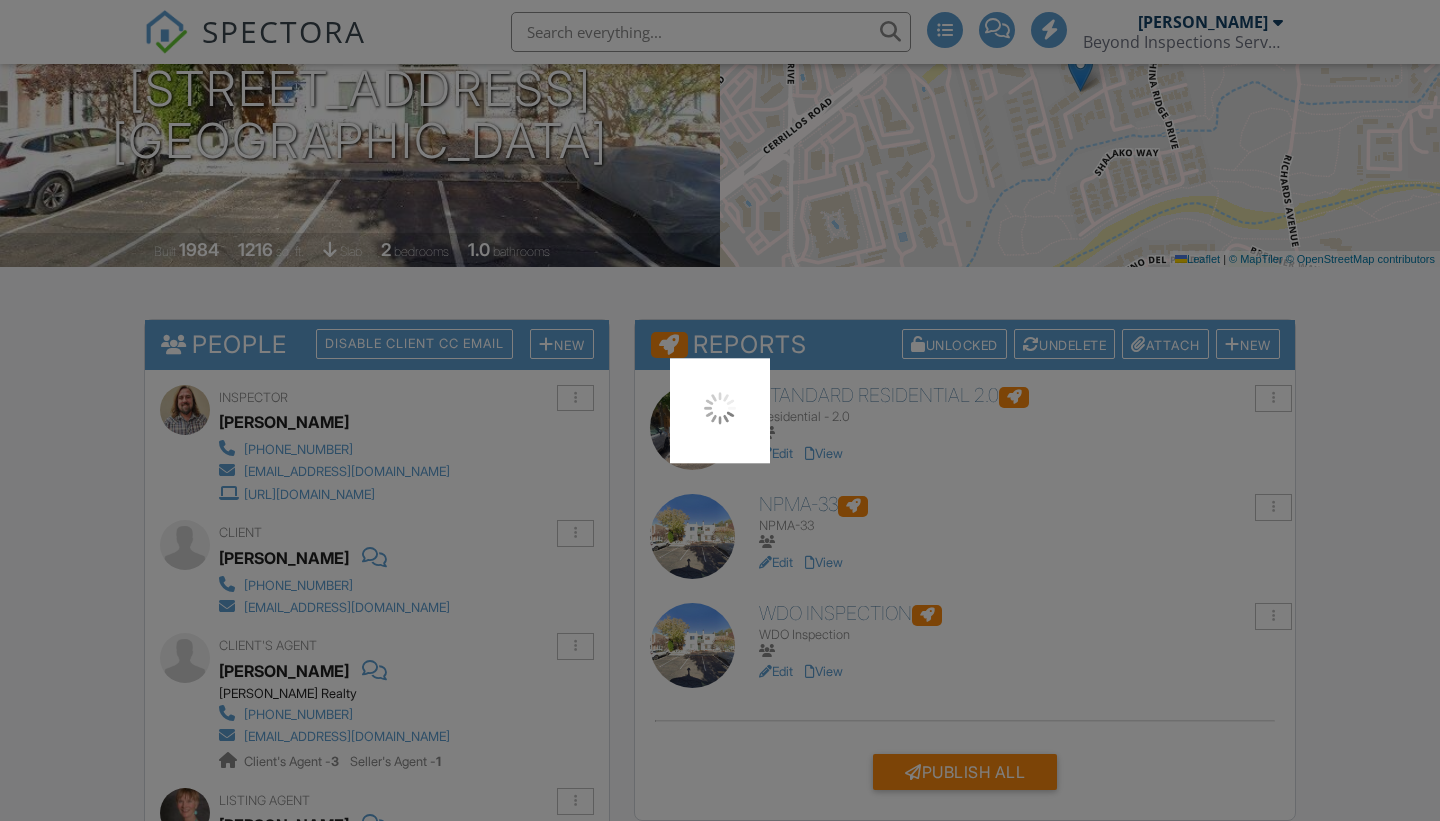 scroll, scrollTop: 267, scrollLeft: 0, axis: vertical 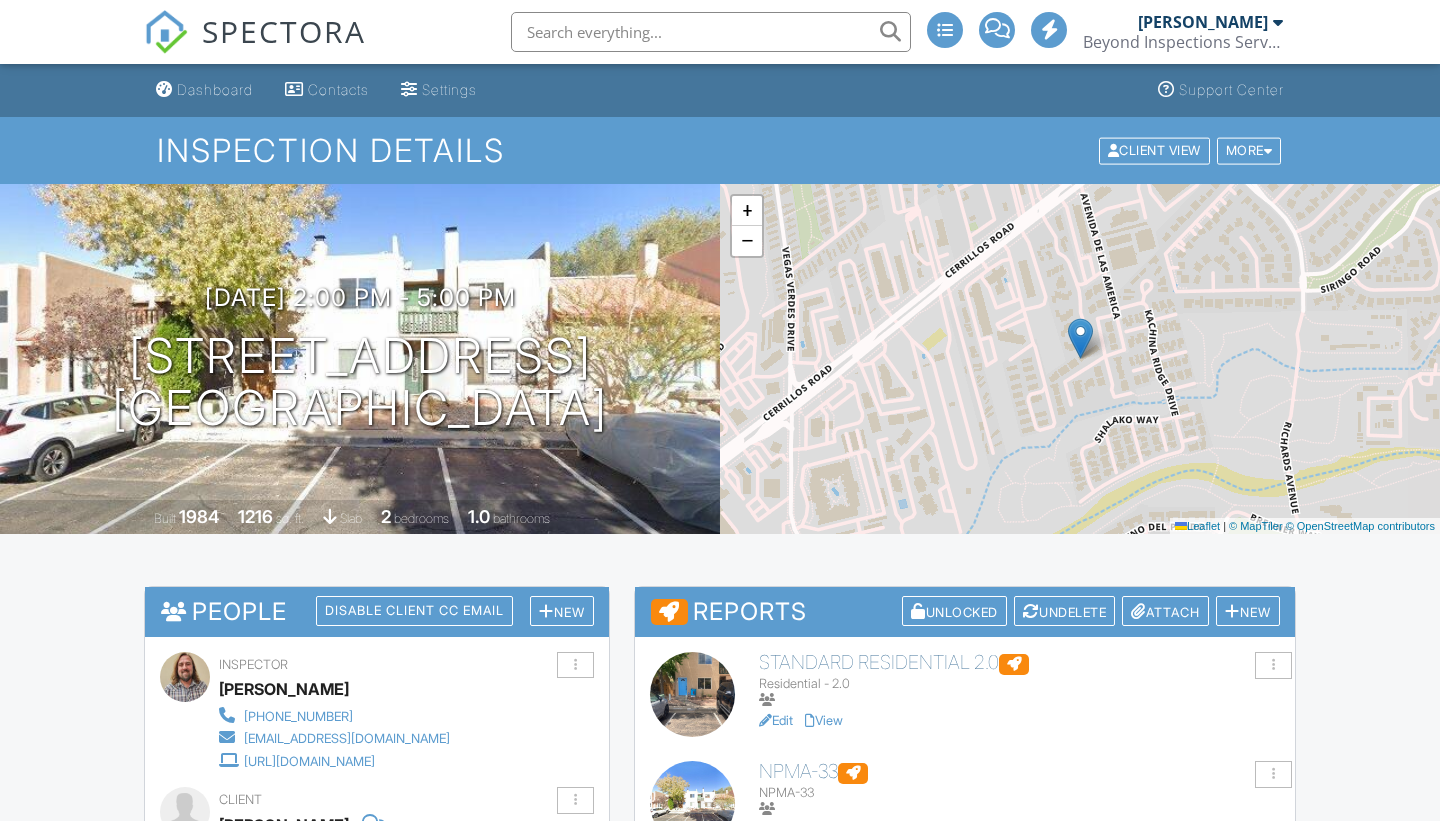 click on "View" at bounding box center (824, 938) 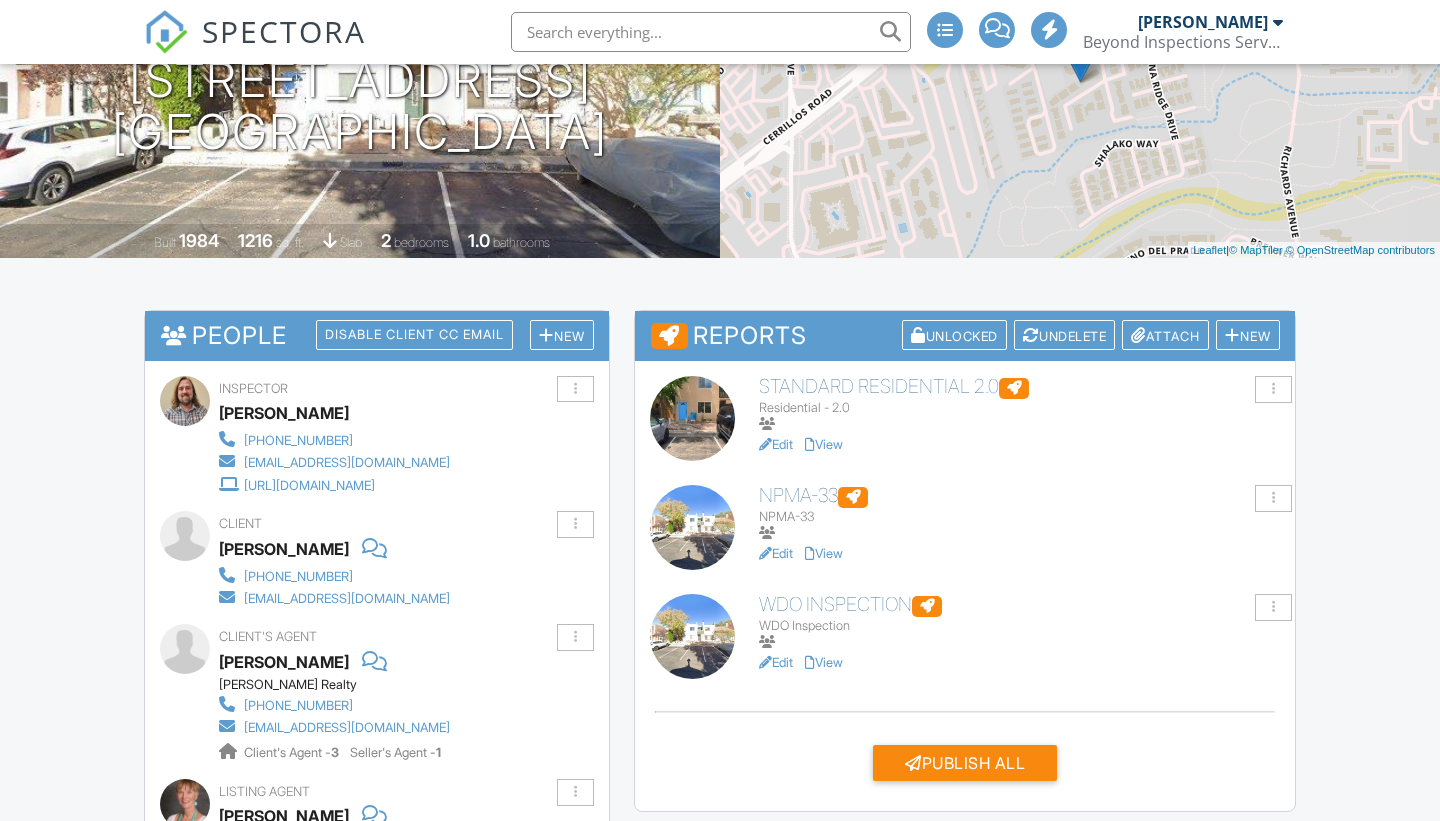 scroll, scrollTop: 276, scrollLeft: 0, axis: vertical 